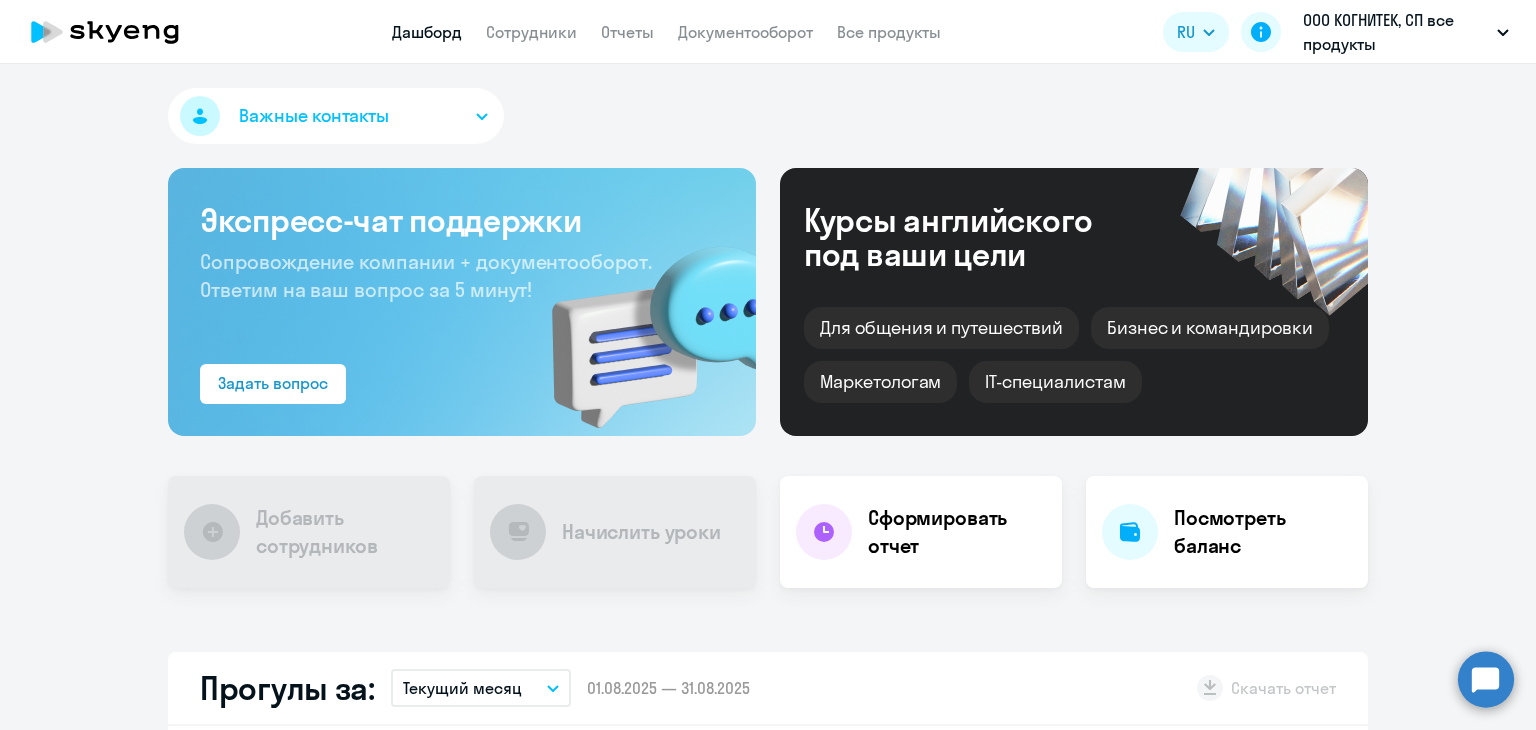 select on "30" 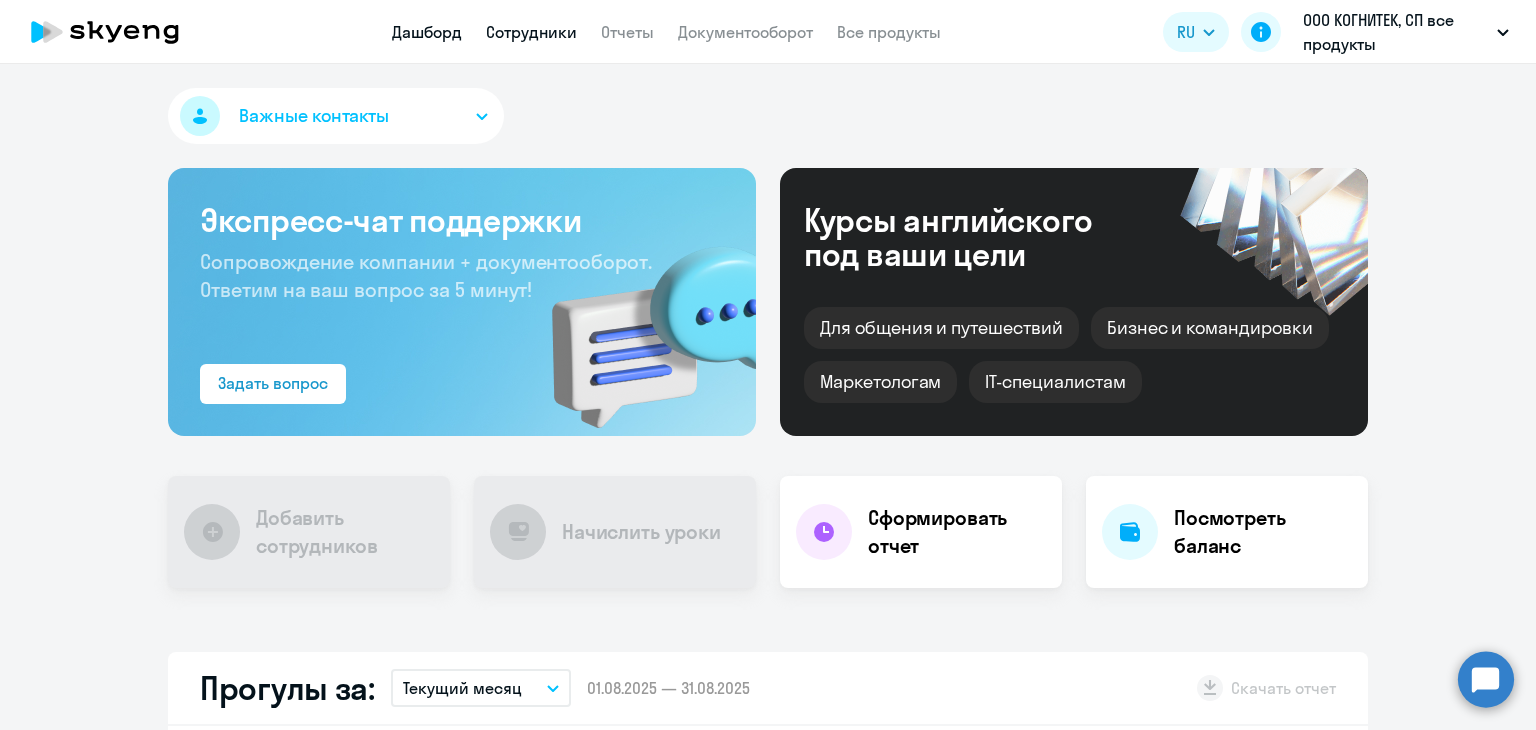 scroll, scrollTop: 0, scrollLeft: 0, axis: both 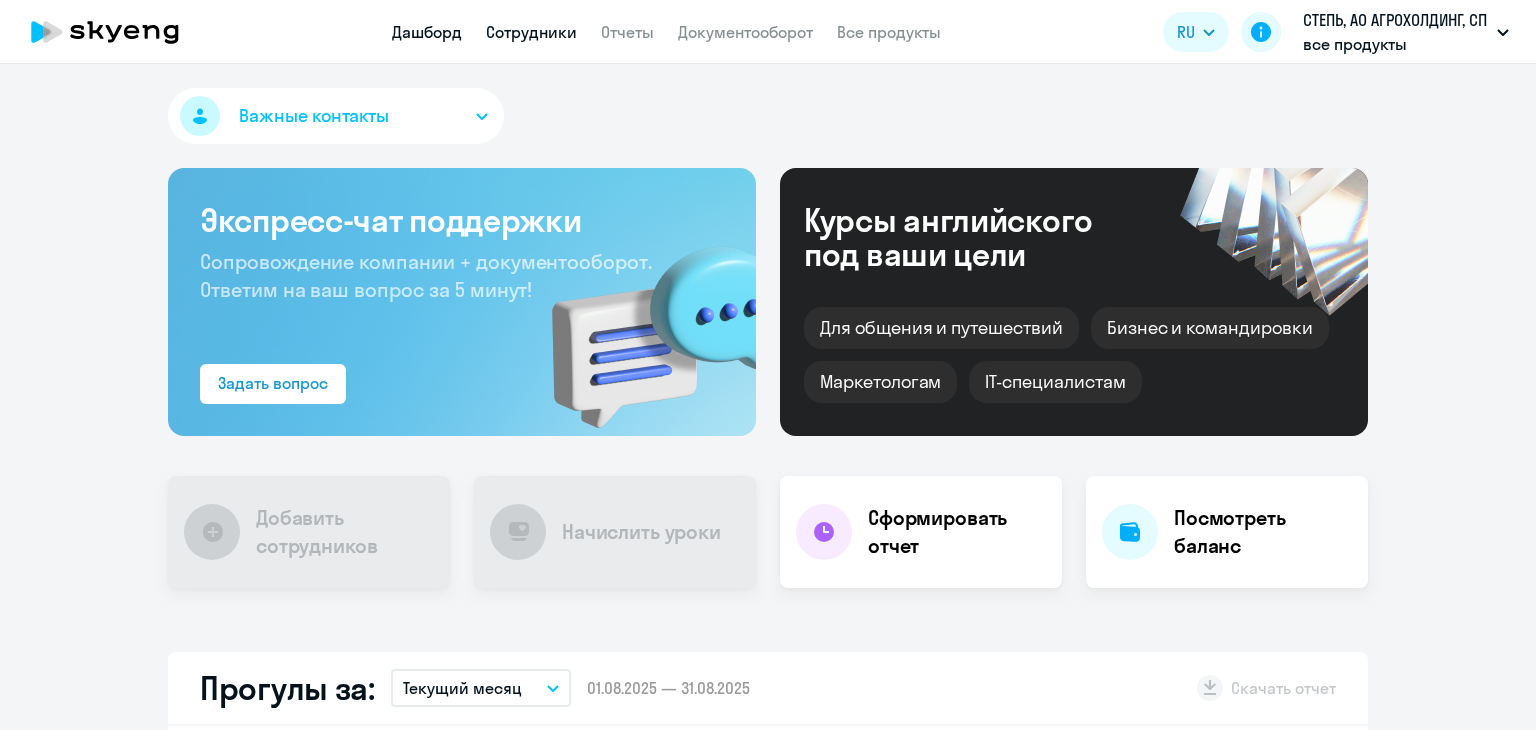 click on "Сотрудники" at bounding box center (531, 32) 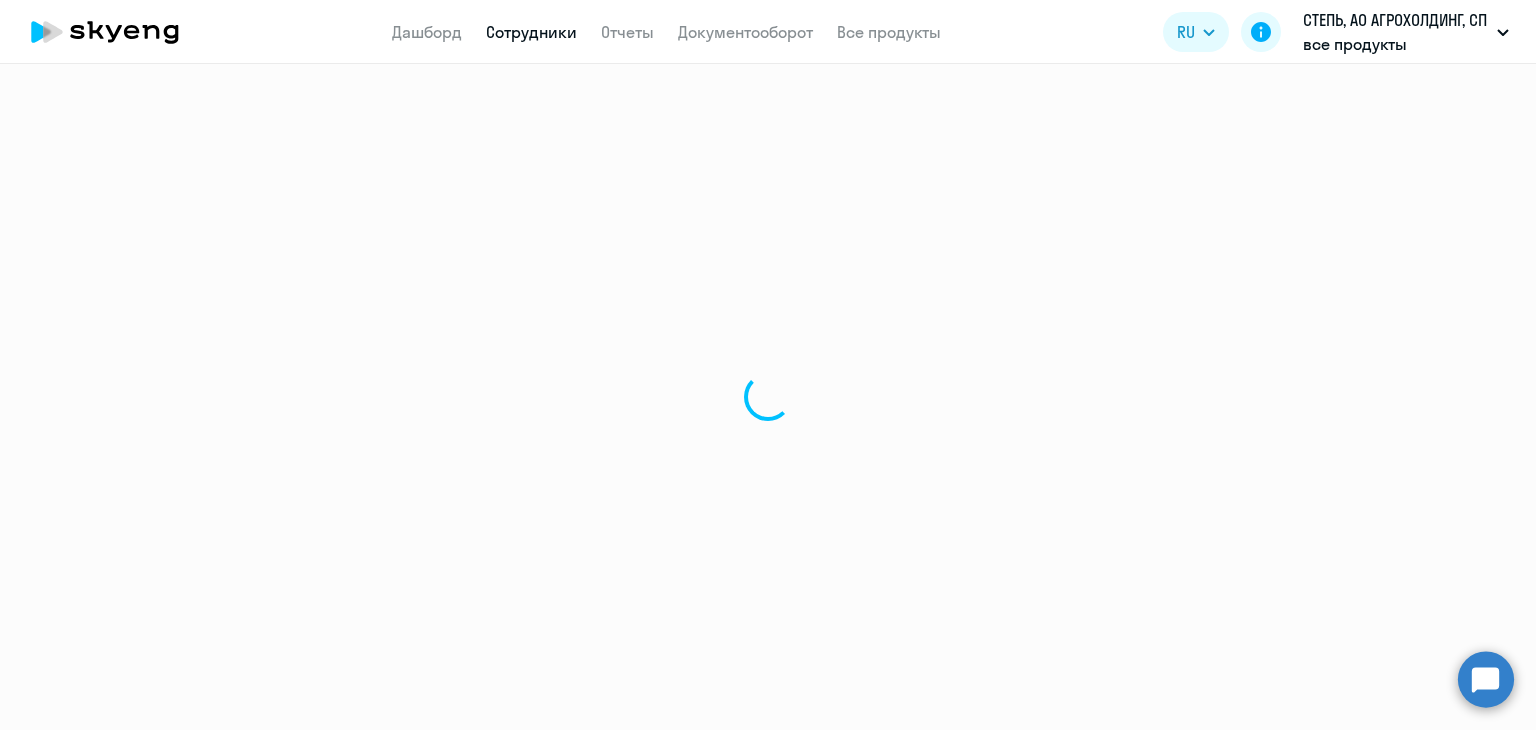 select on "30" 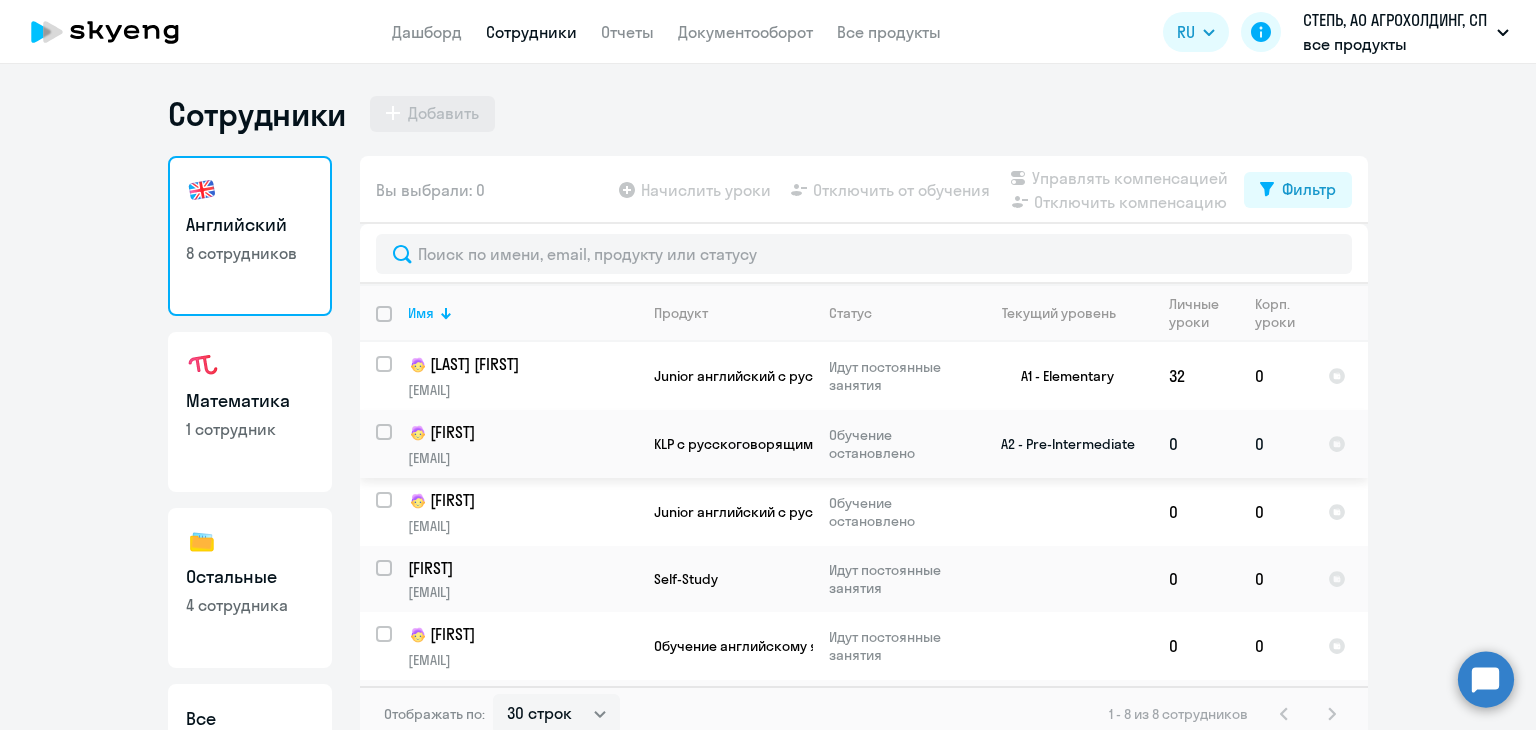 scroll, scrollTop: 248, scrollLeft: 0, axis: vertical 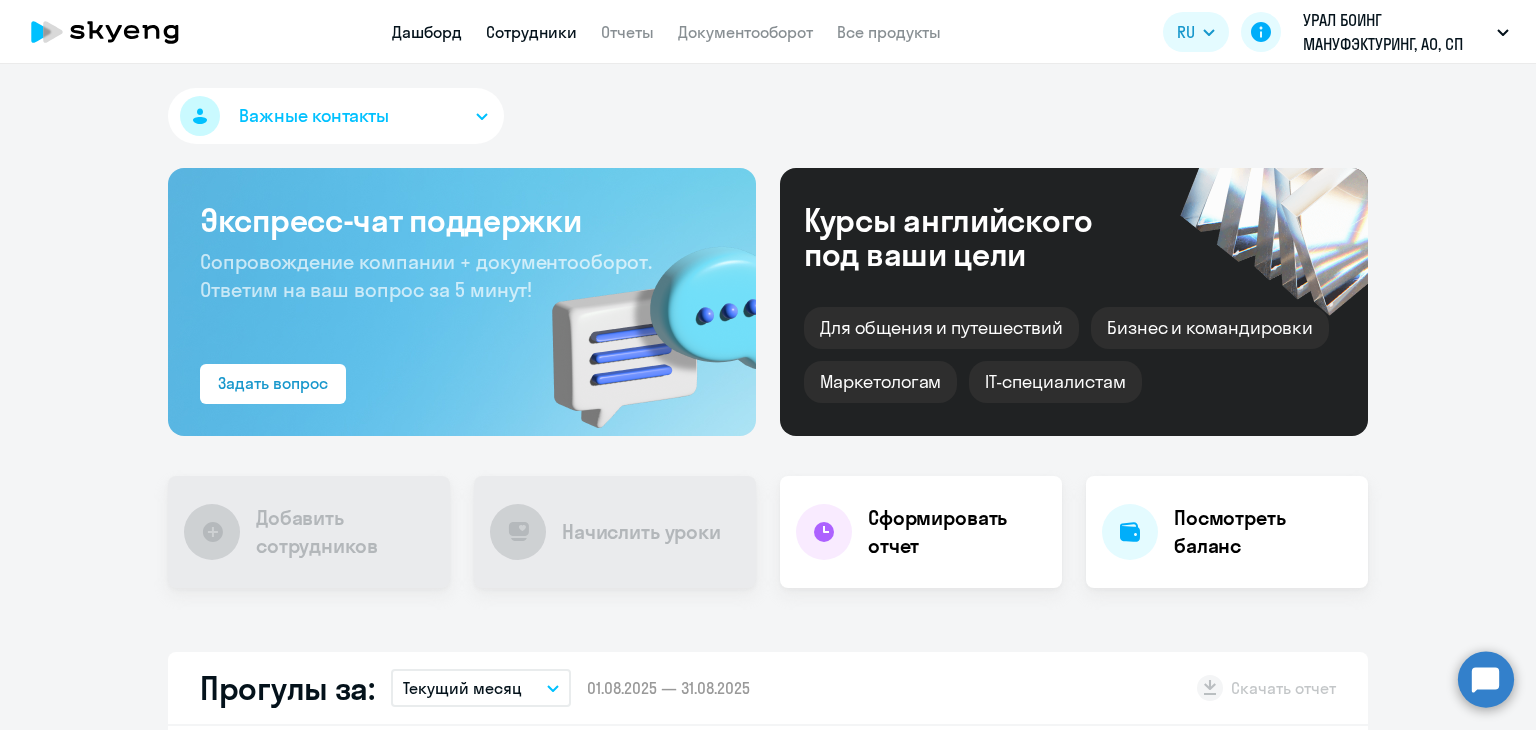 click on "Сотрудники" at bounding box center [531, 32] 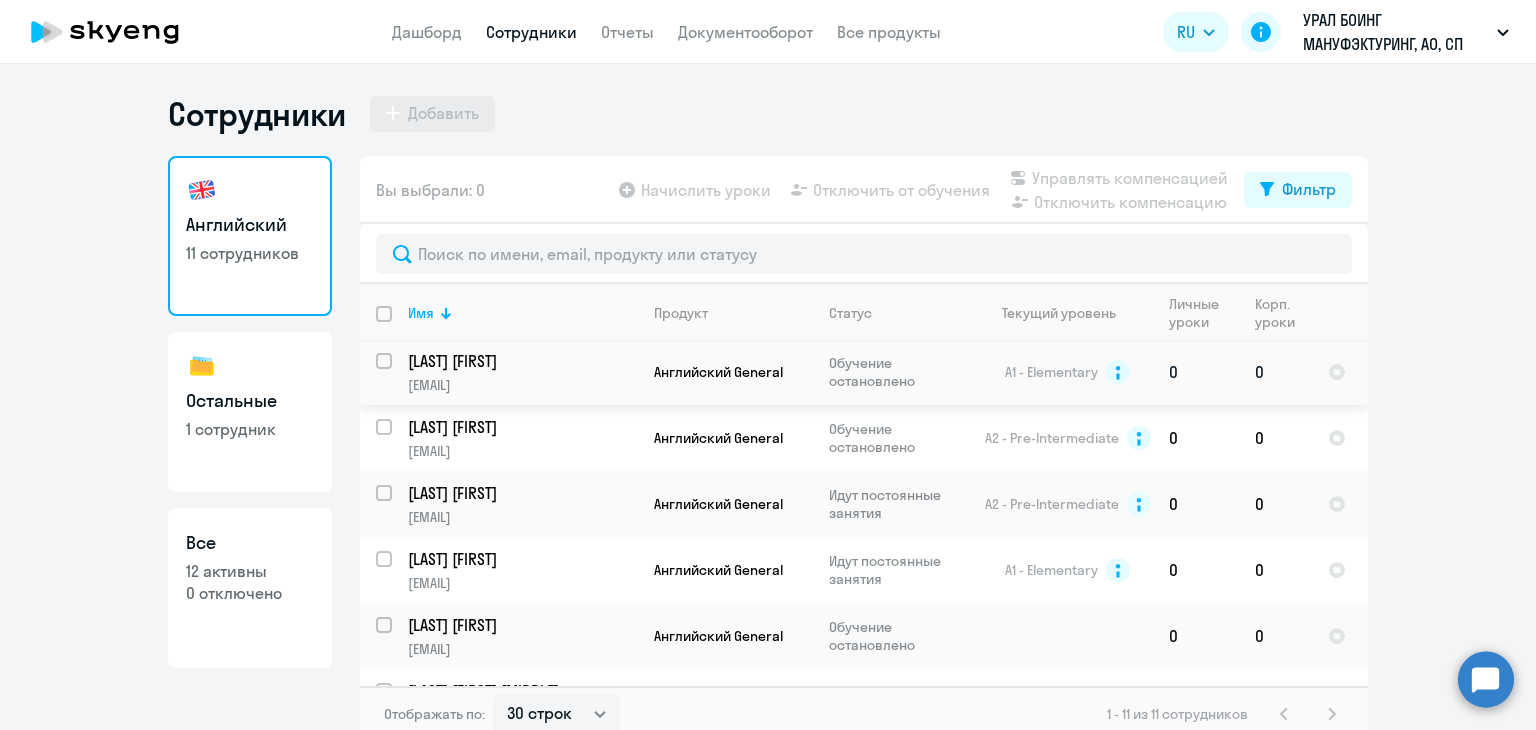scroll, scrollTop: 387, scrollLeft: 0, axis: vertical 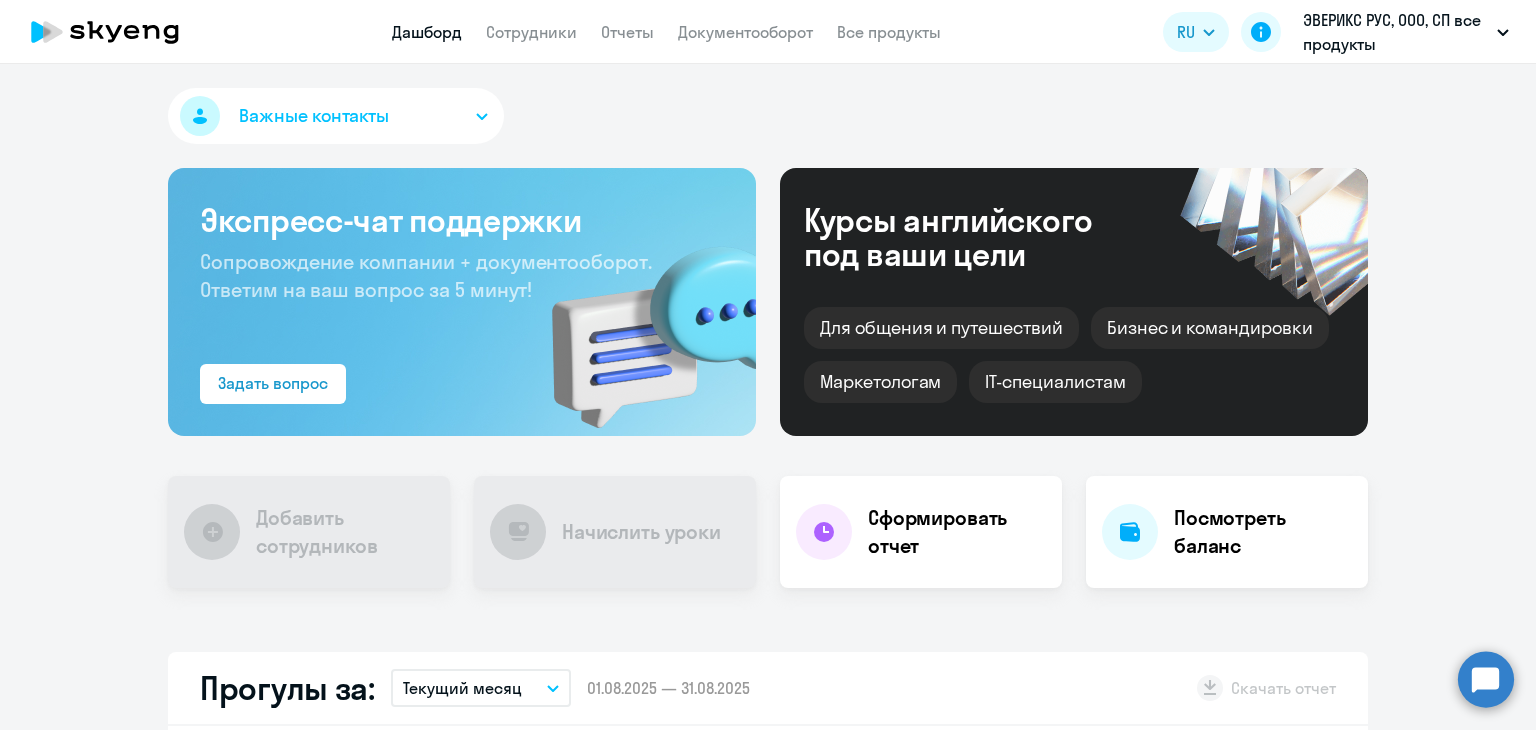 click on "Сотрудники" at bounding box center (531, 32) 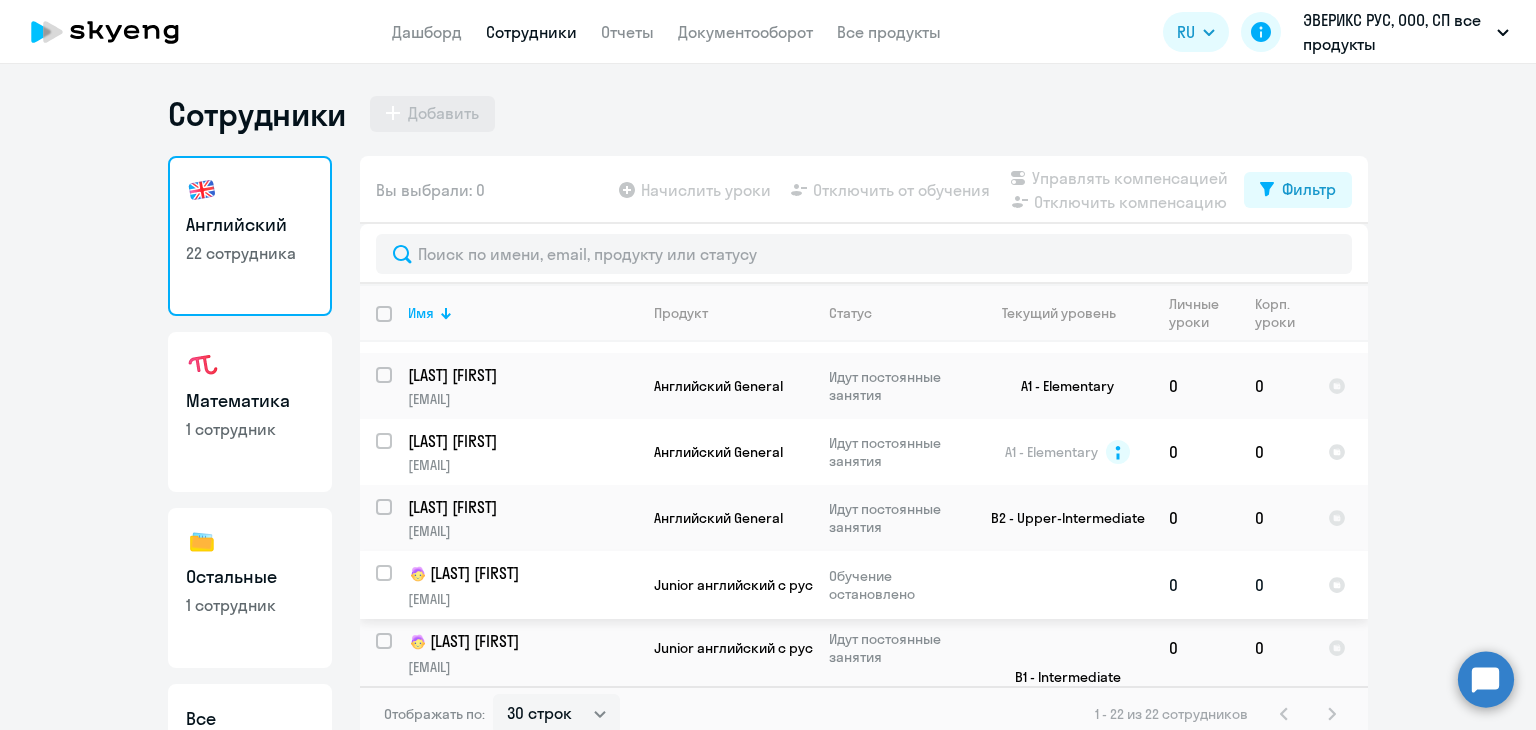 scroll, scrollTop: 1484, scrollLeft: 0, axis: vertical 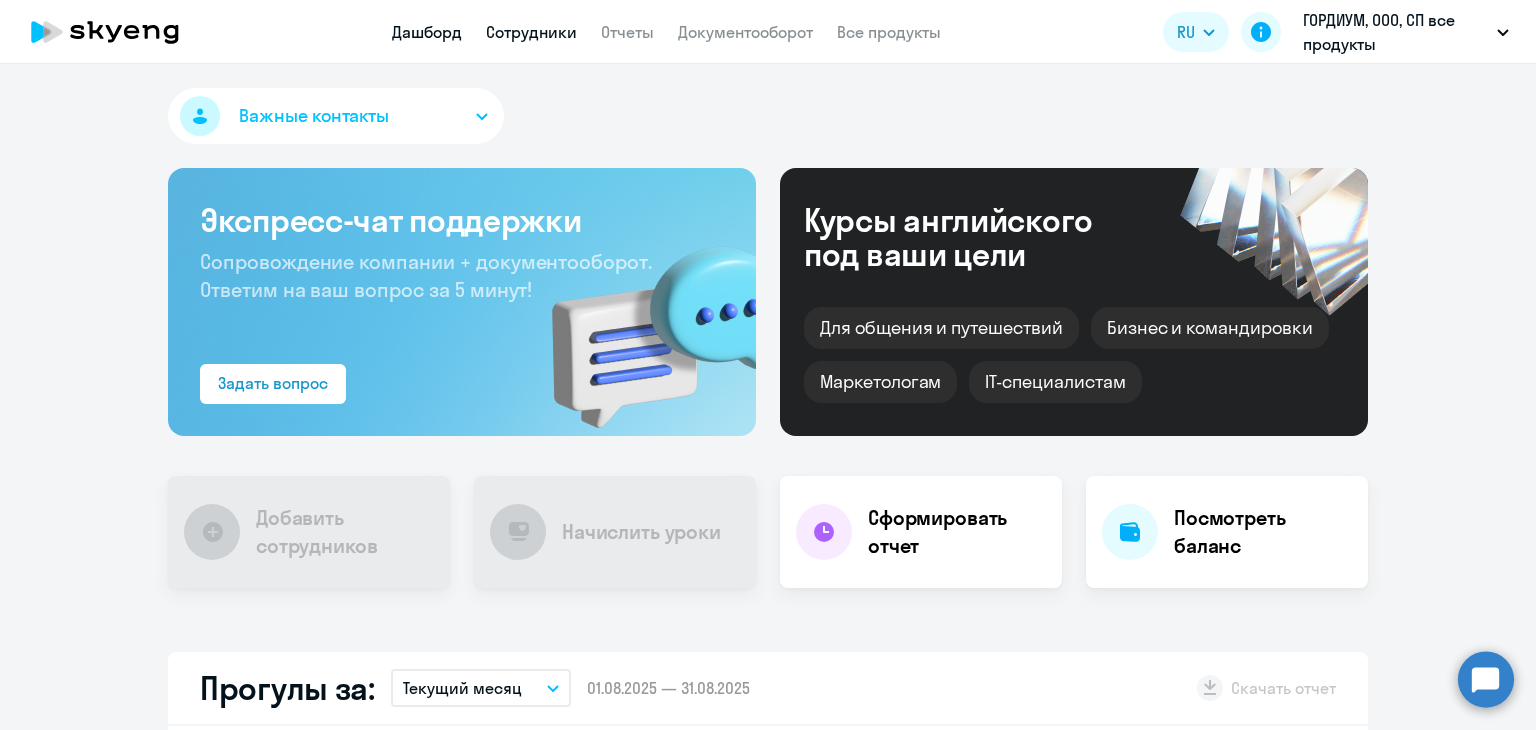 click on "Сотрудники" at bounding box center [531, 32] 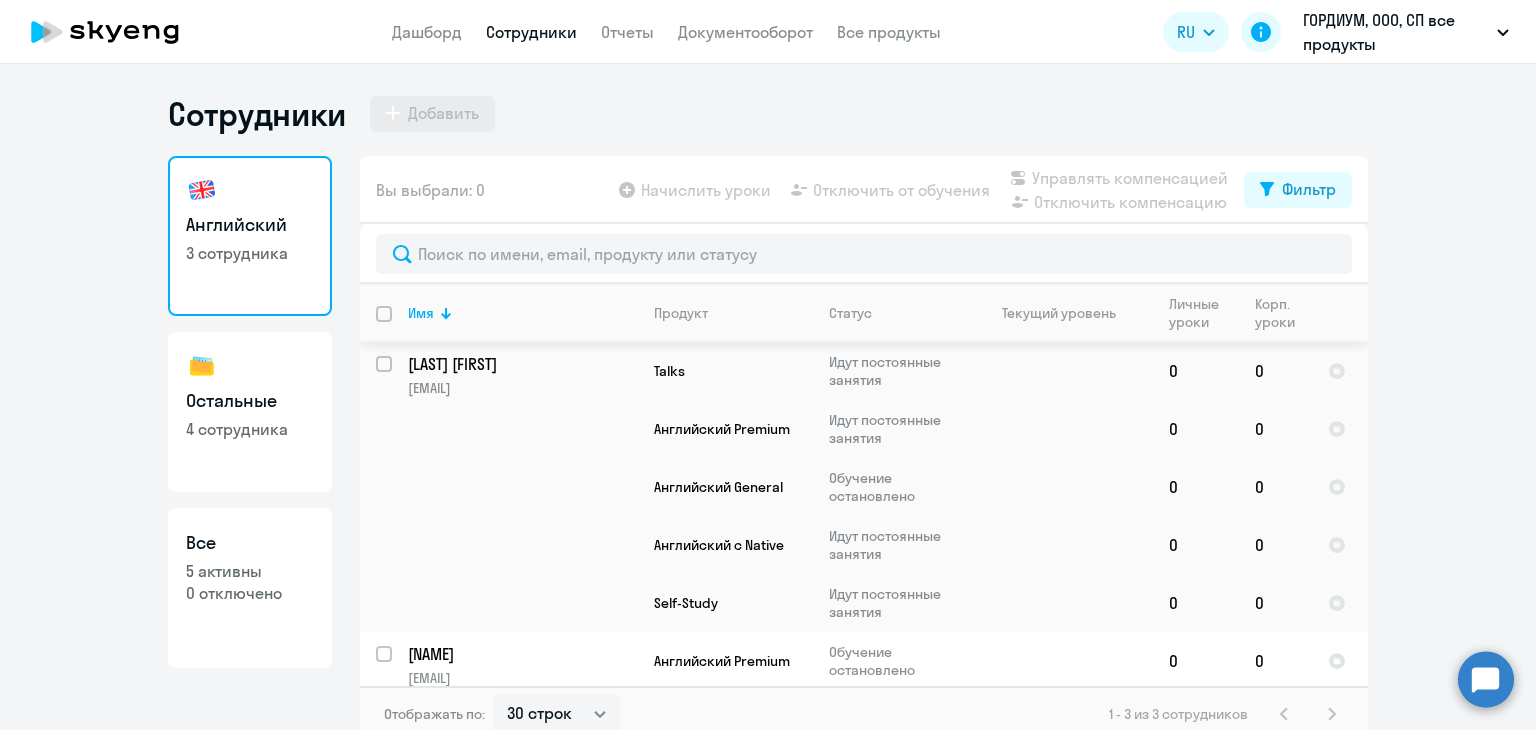 scroll, scrollTop: 244, scrollLeft: 0, axis: vertical 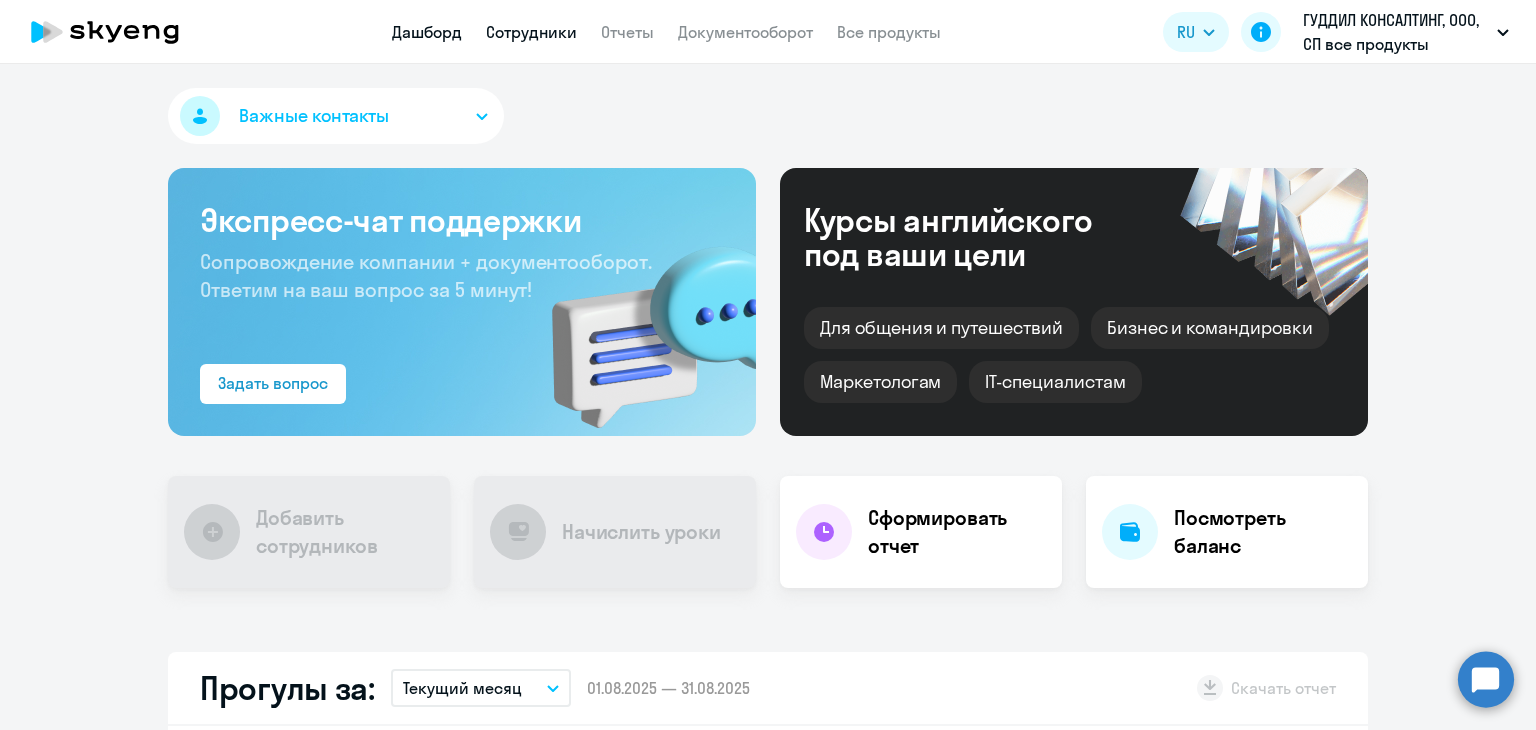 click on "Сотрудники" at bounding box center (531, 32) 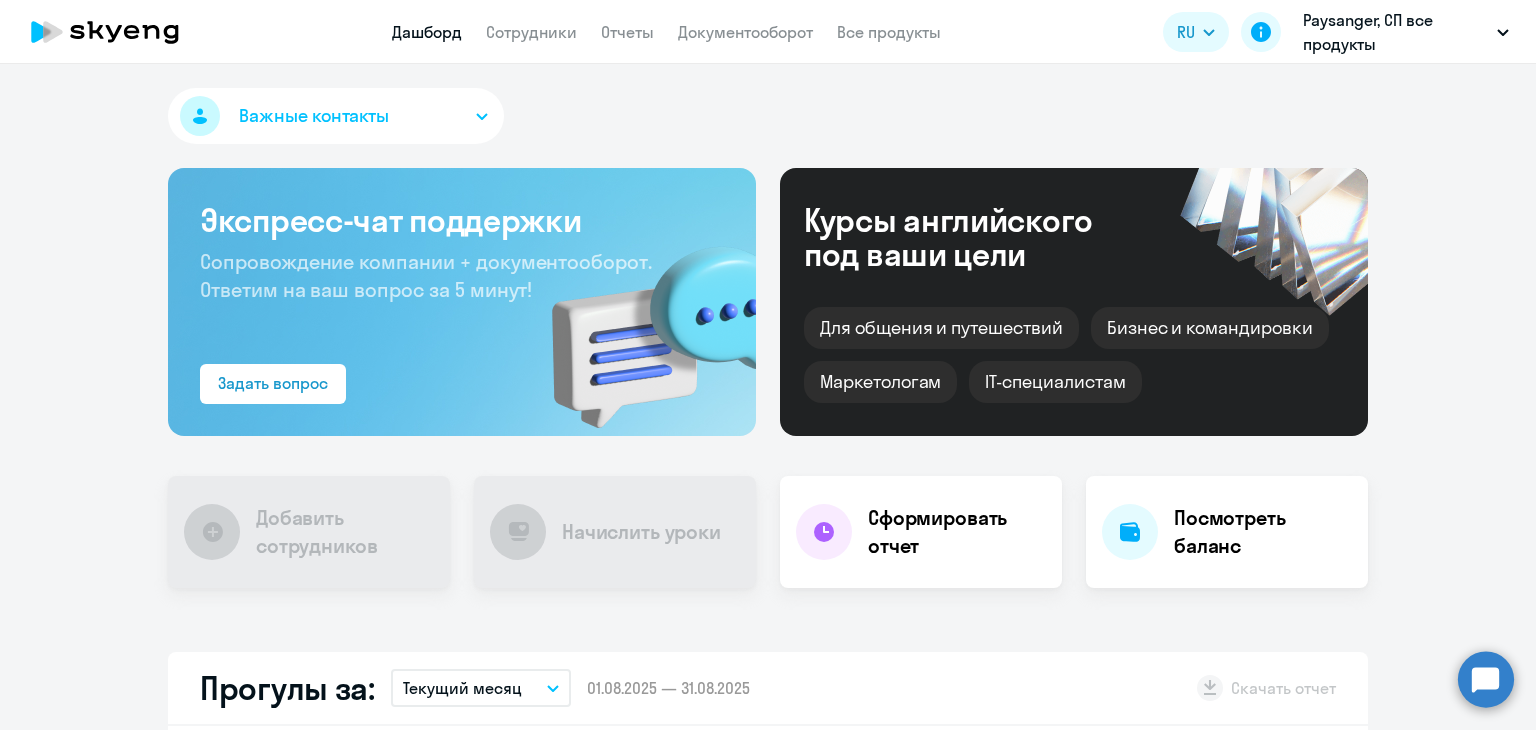 scroll, scrollTop: 0, scrollLeft: 0, axis: both 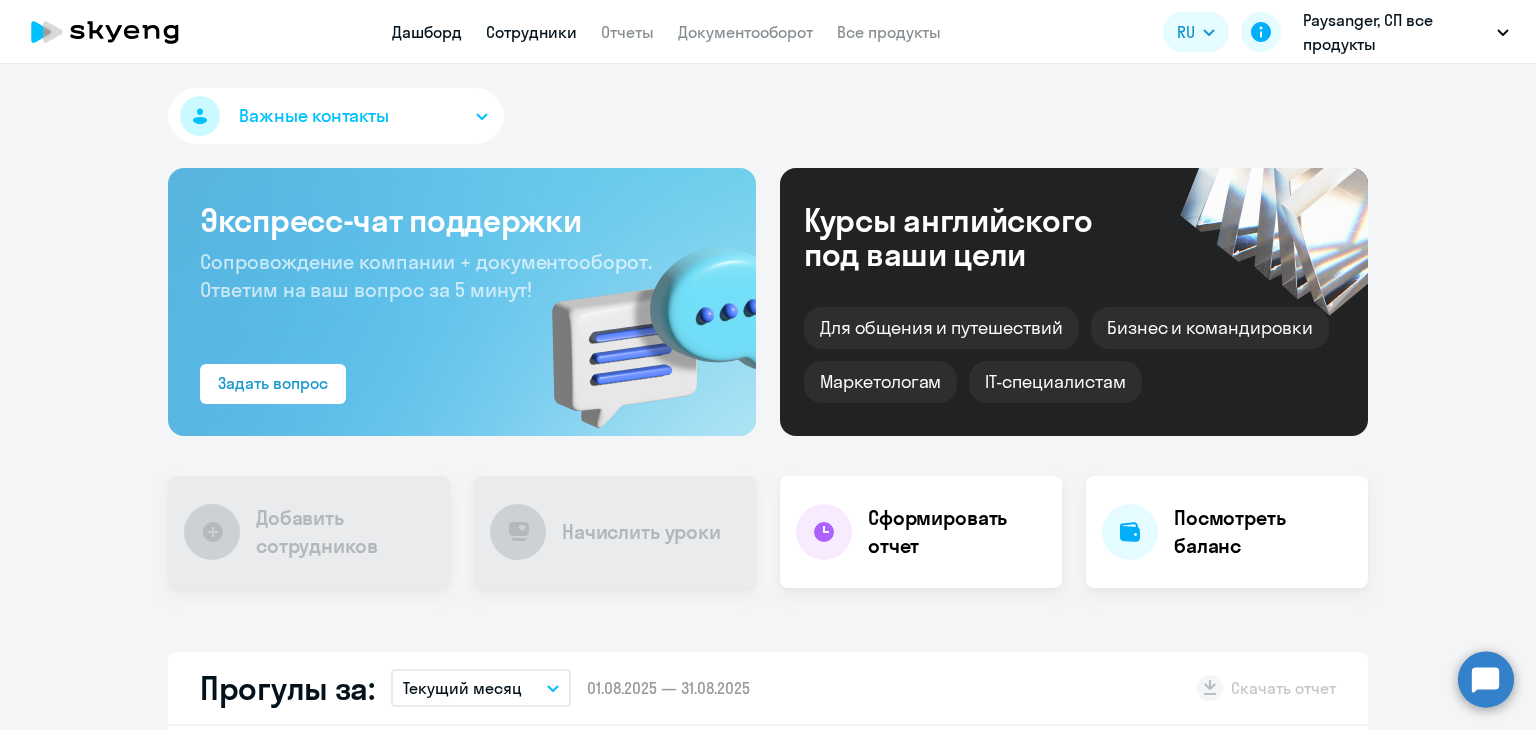 select on "30" 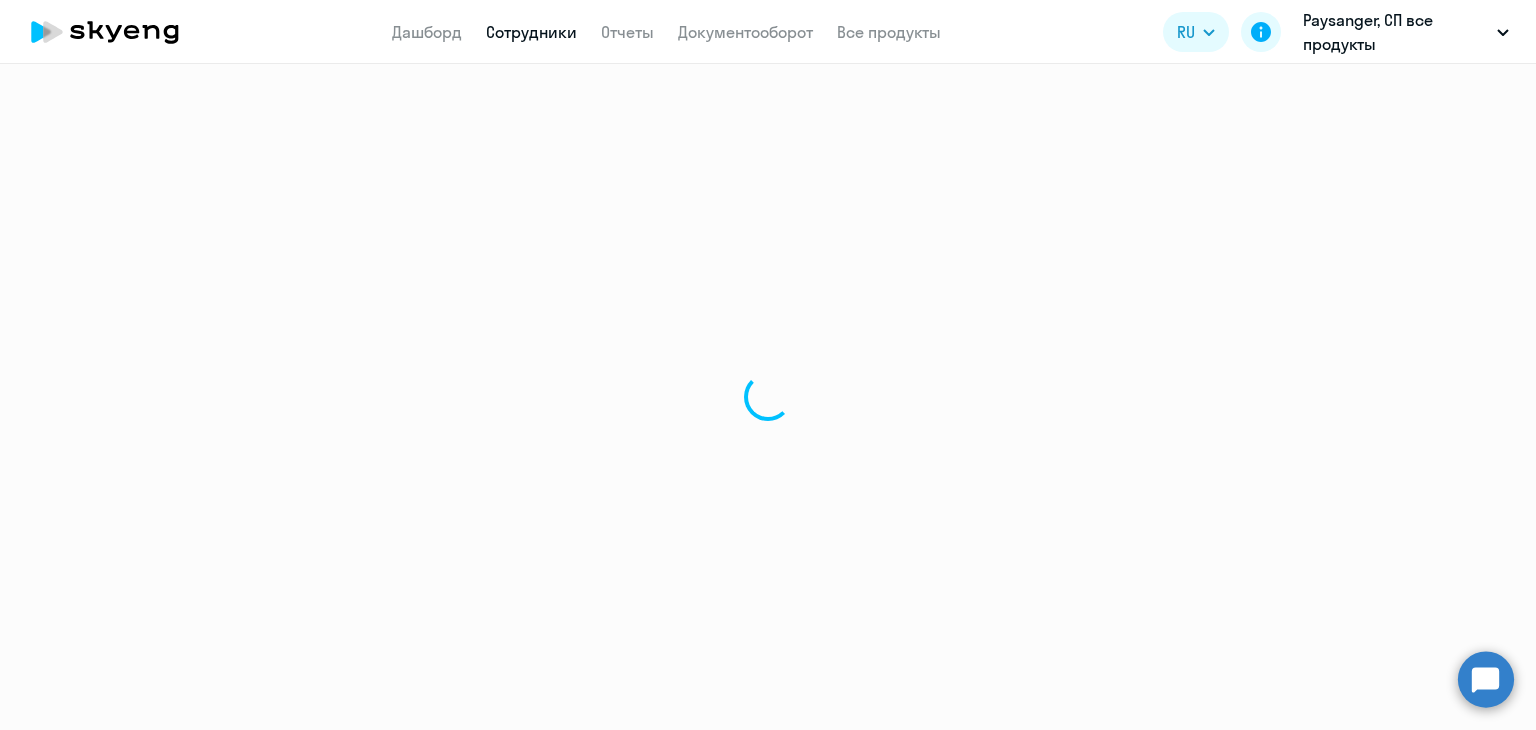 select on "30" 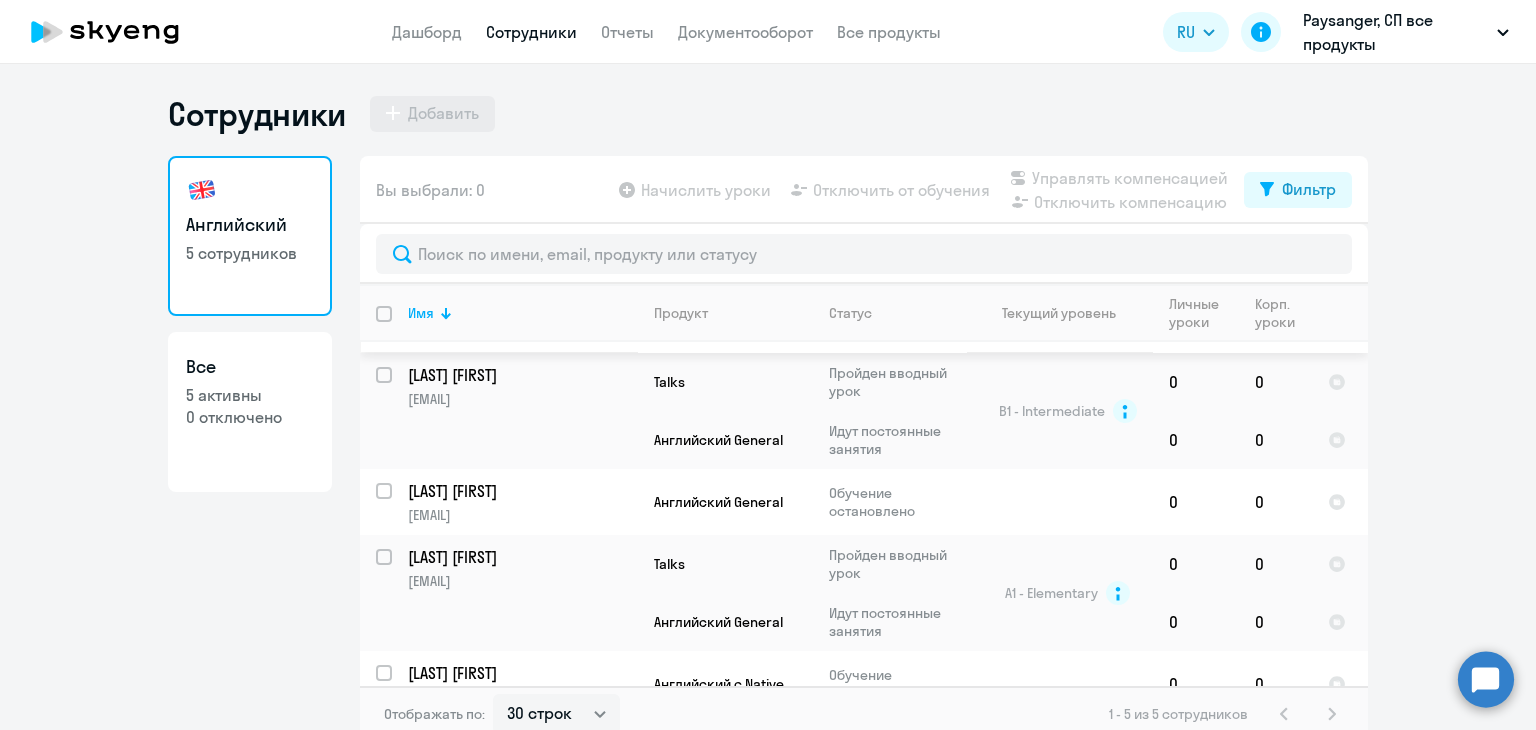 scroll, scrollTop: 142, scrollLeft: 0, axis: vertical 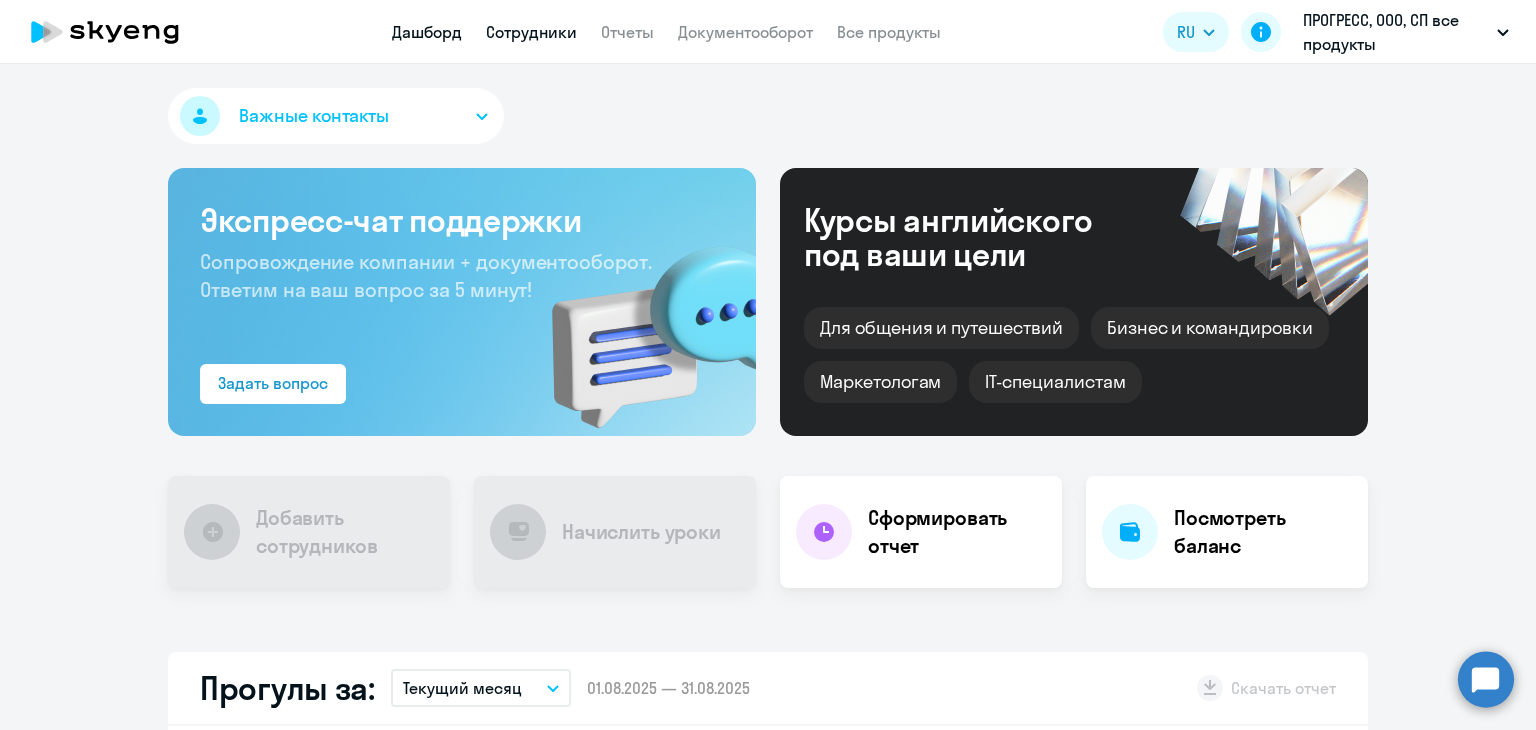 click on "Сотрудники" at bounding box center (531, 32) 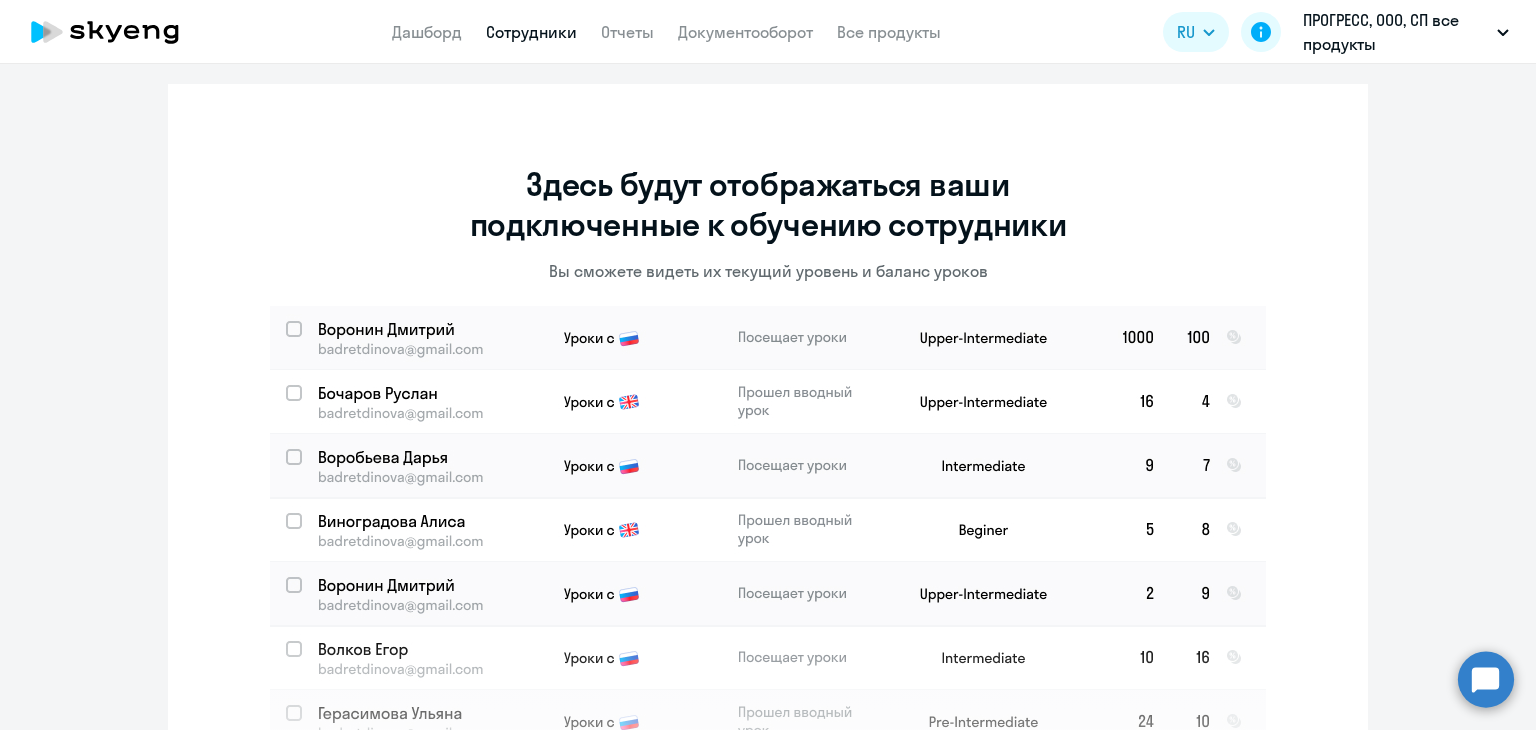 scroll, scrollTop: 0, scrollLeft: 0, axis: both 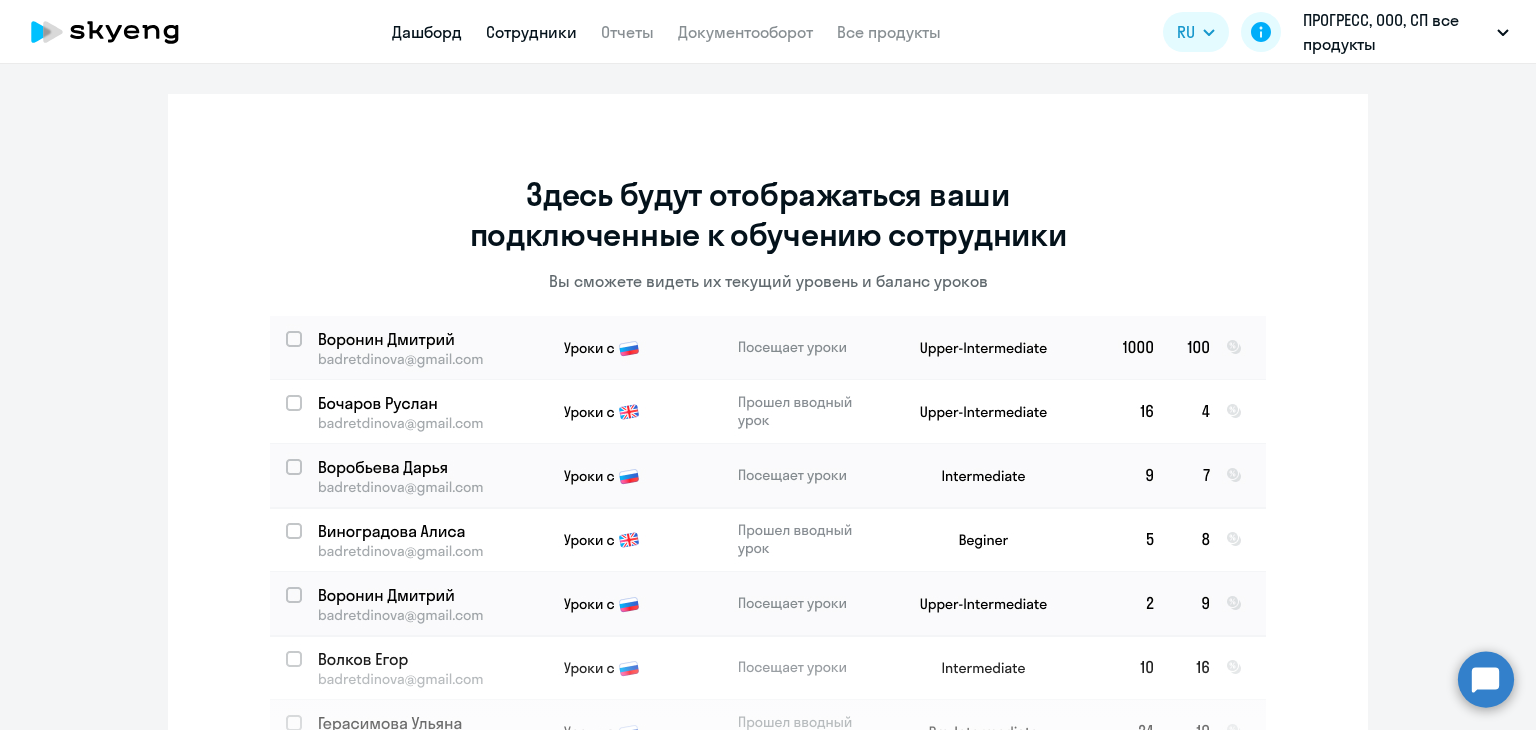 click on "Дашборд" at bounding box center (427, 32) 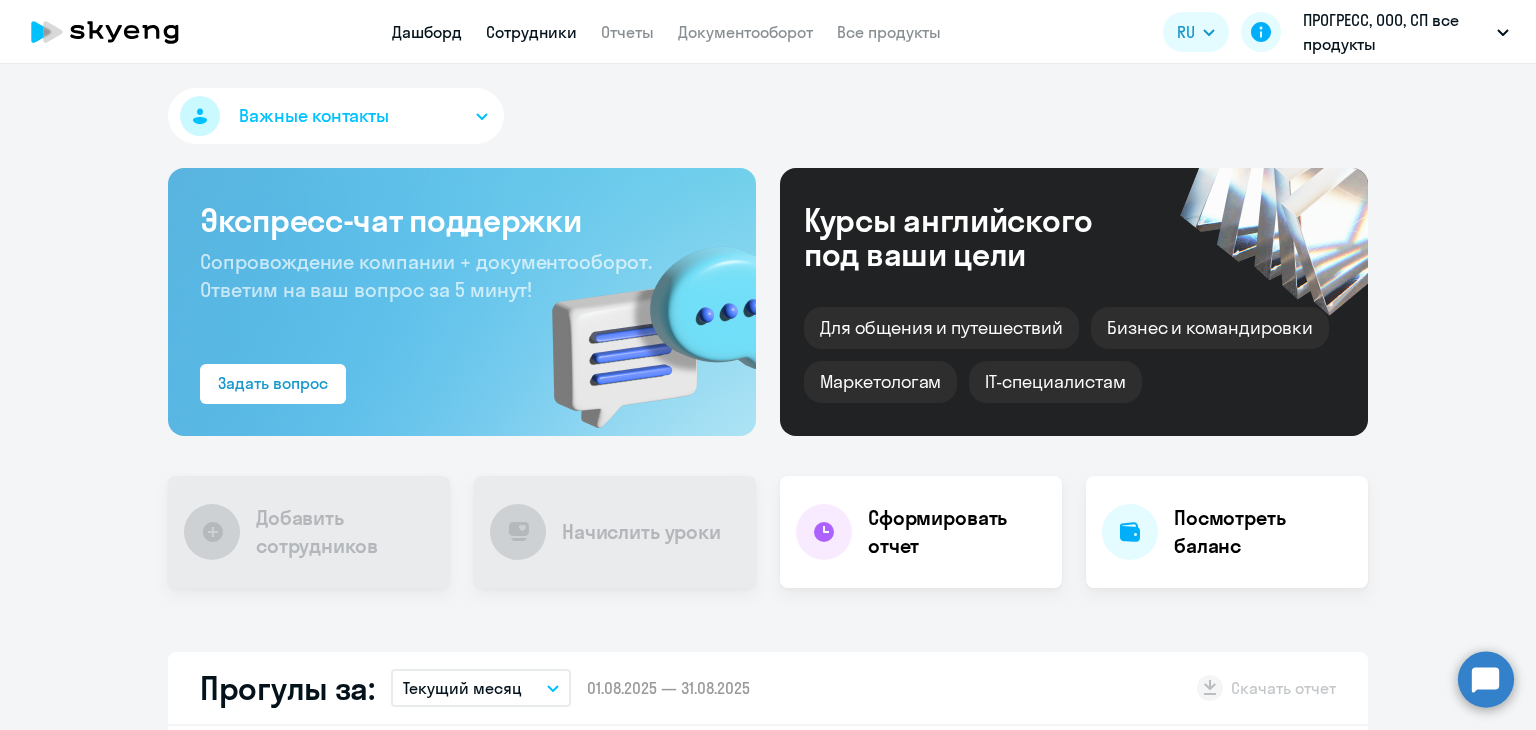 click on "Сотрудники" at bounding box center (531, 32) 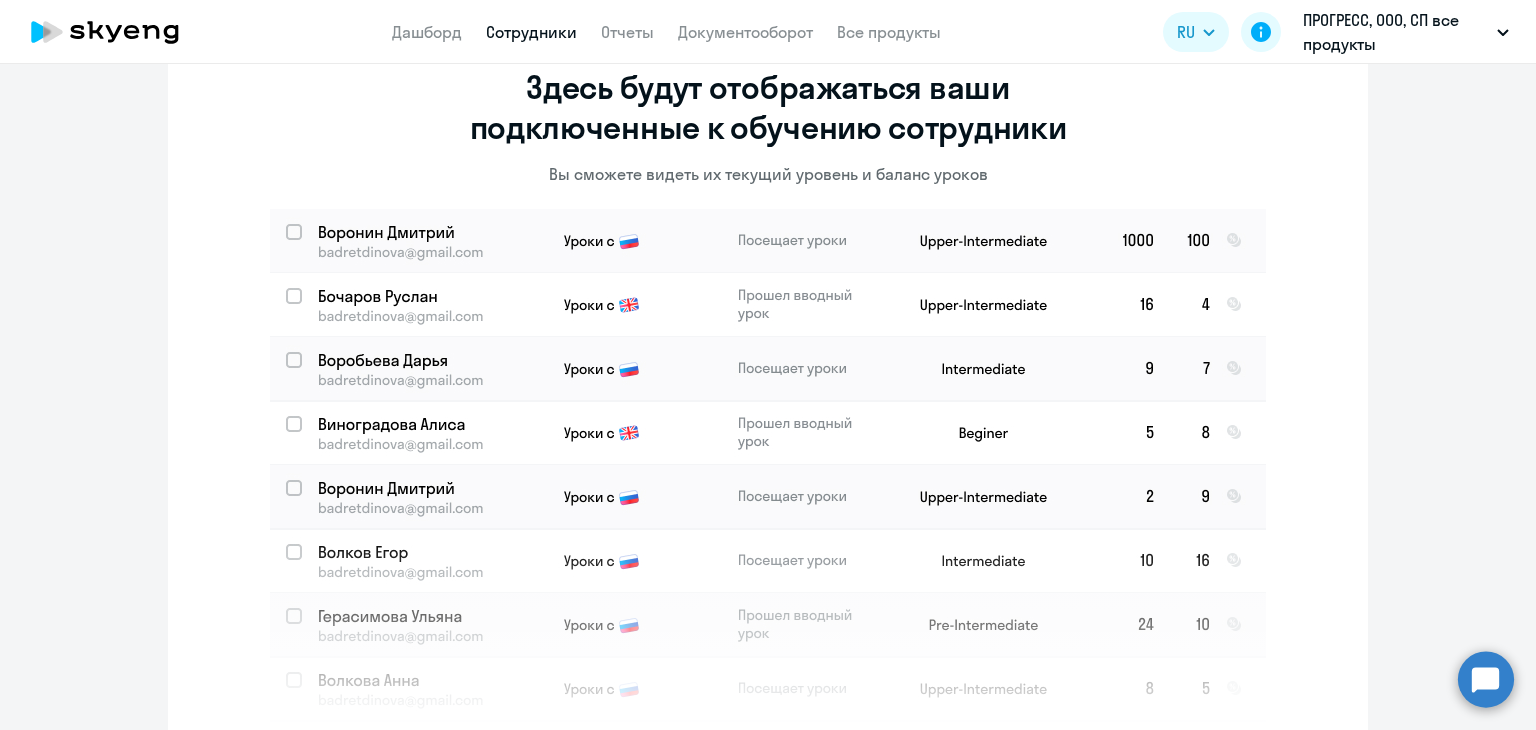 scroll, scrollTop: 109, scrollLeft: 0, axis: vertical 